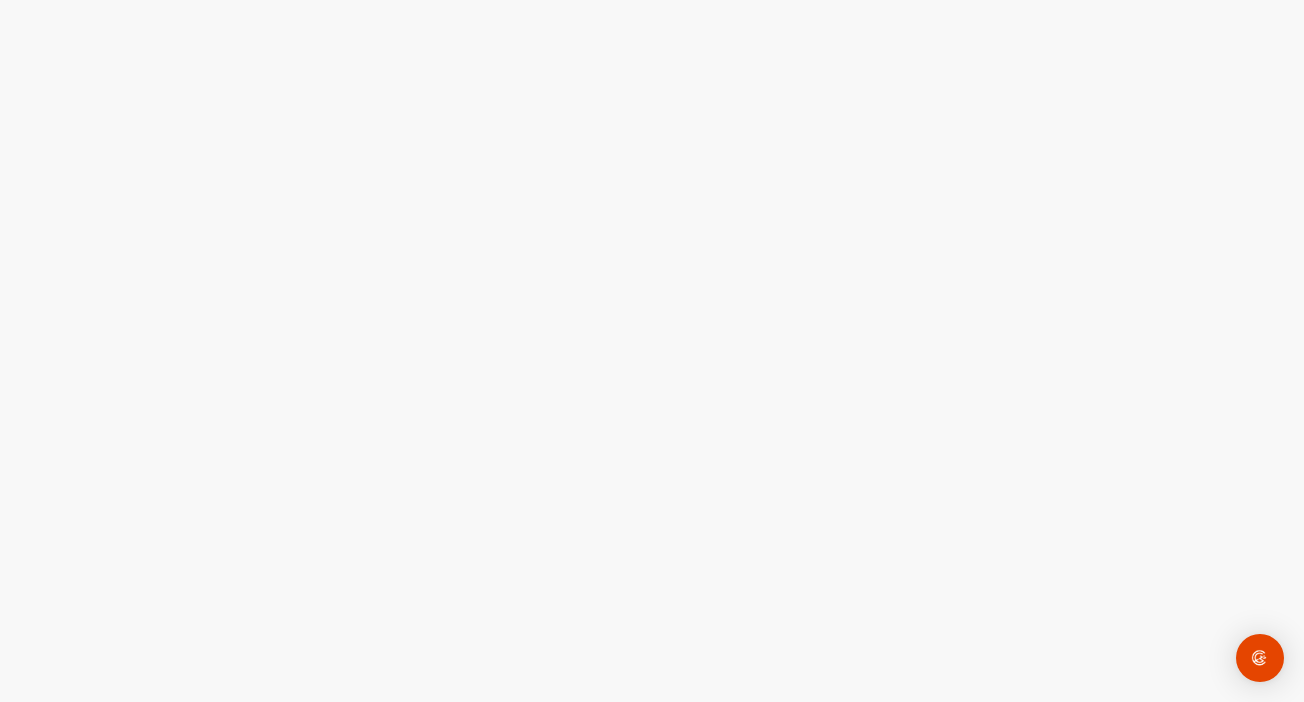 scroll, scrollTop: 0, scrollLeft: 0, axis: both 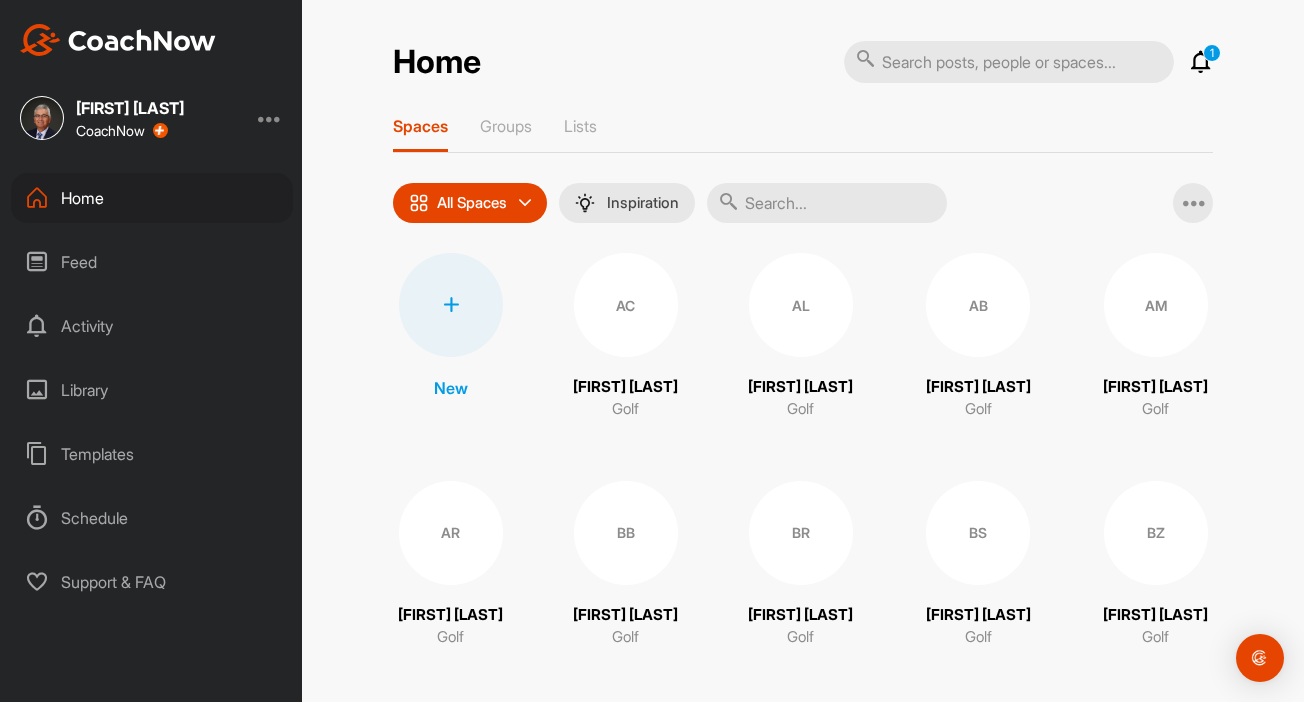 click at bounding box center (827, 203) 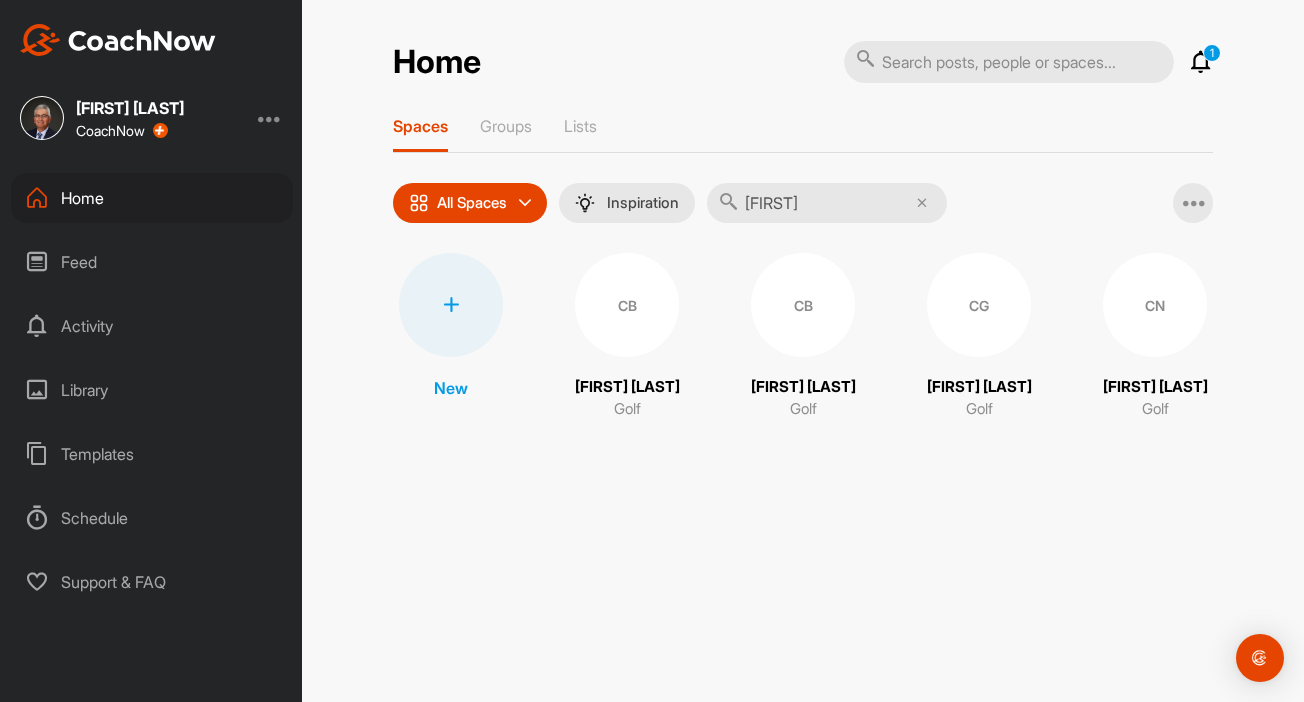 type on "[FIRST]" 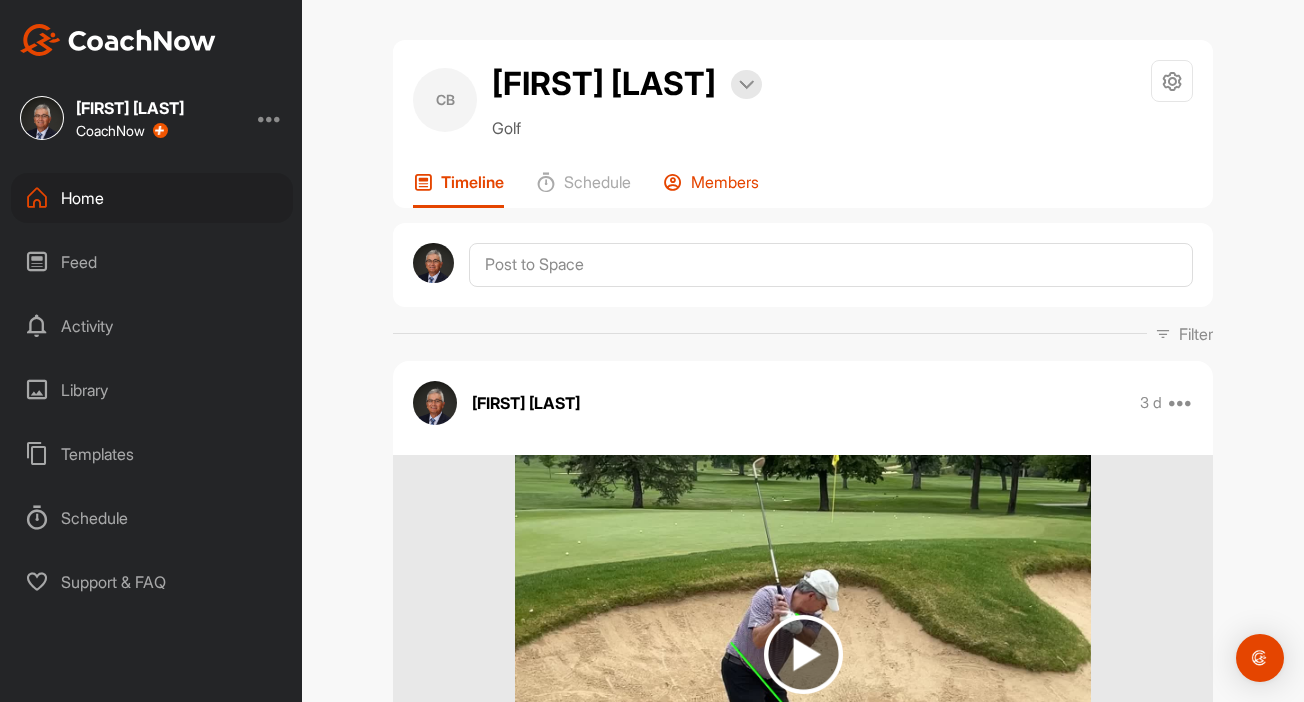 click on "Members" at bounding box center (711, 190) 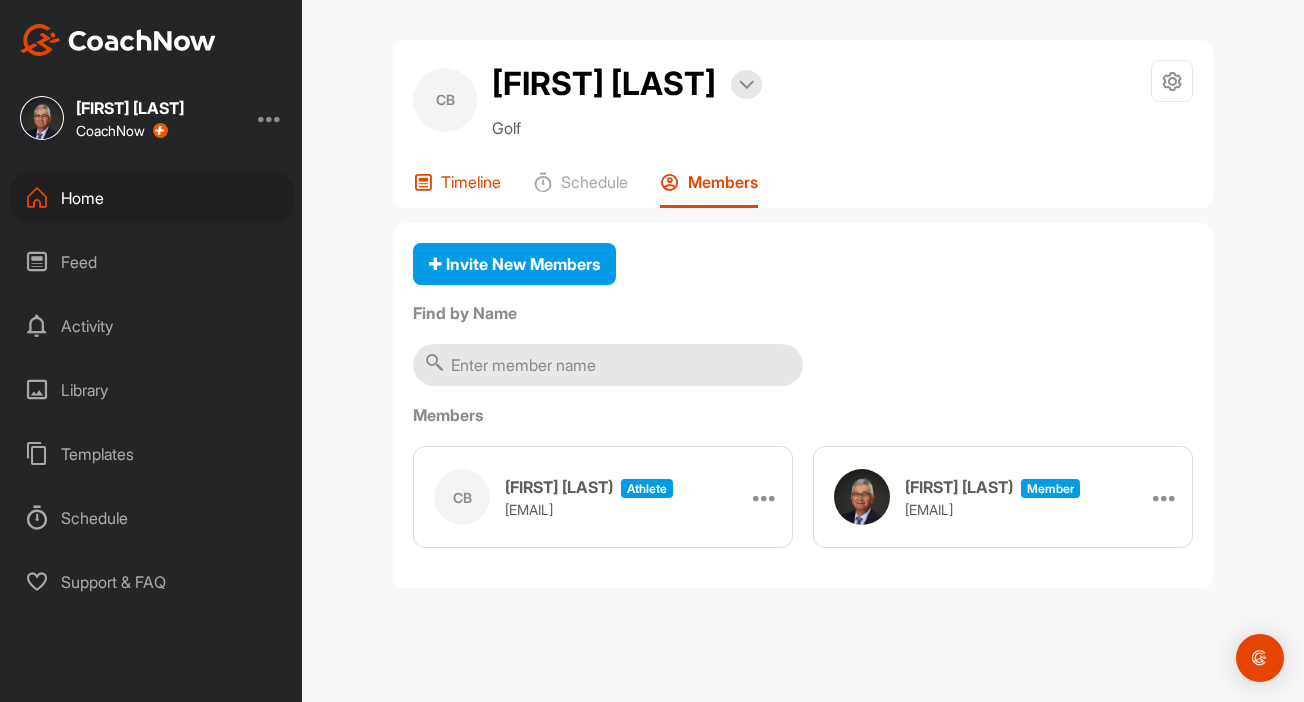 click on "Timeline" at bounding box center [457, 190] 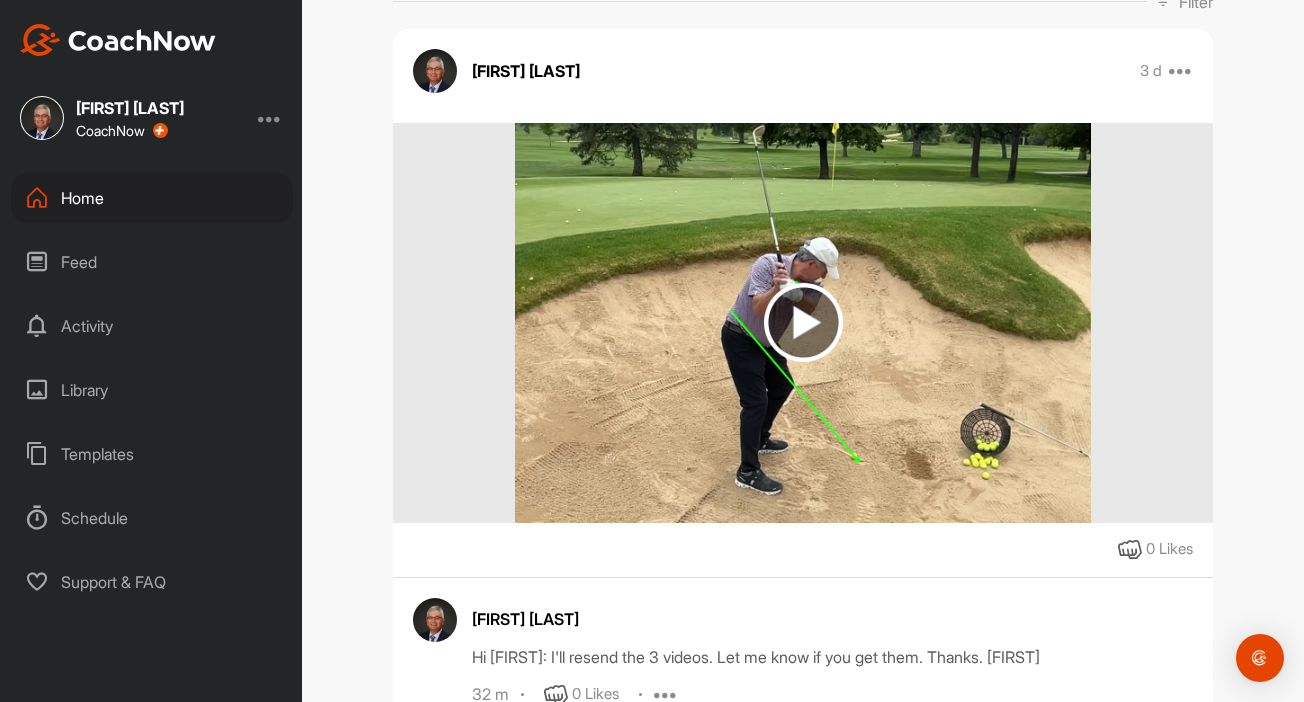 scroll, scrollTop: 0, scrollLeft: 0, axis: both 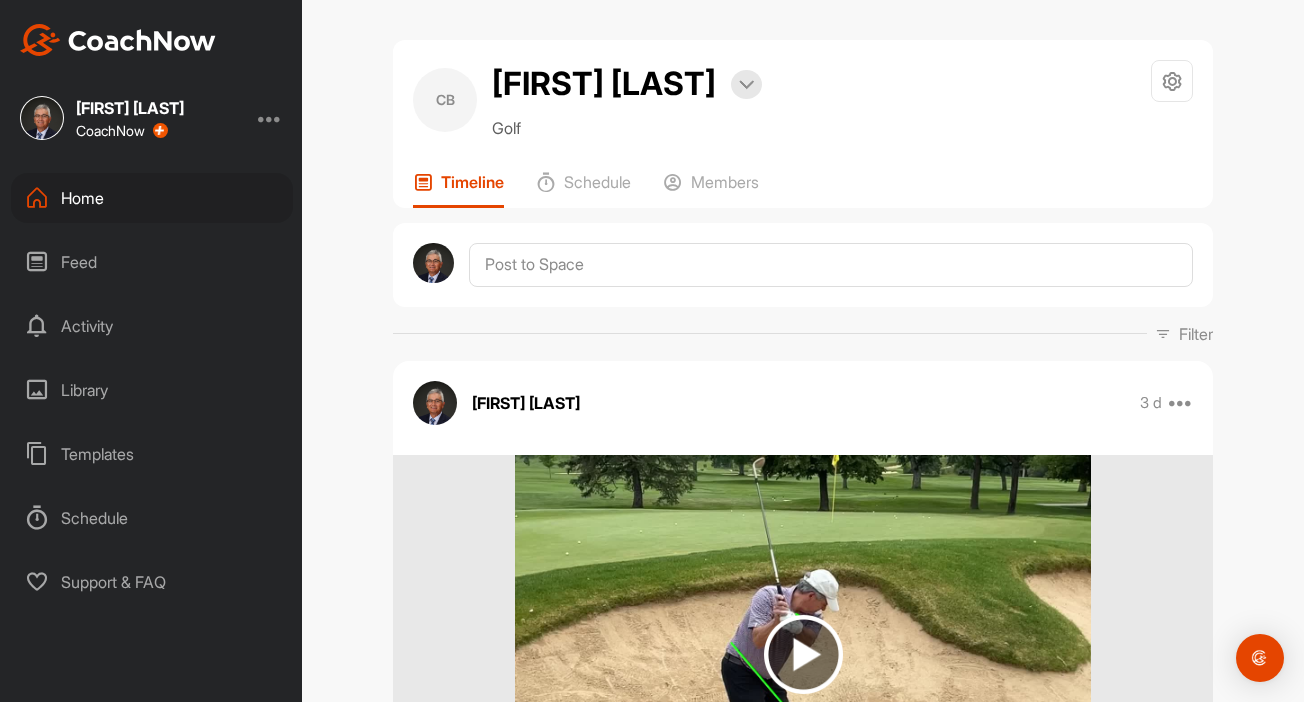 click at bounding box center (270, 118) 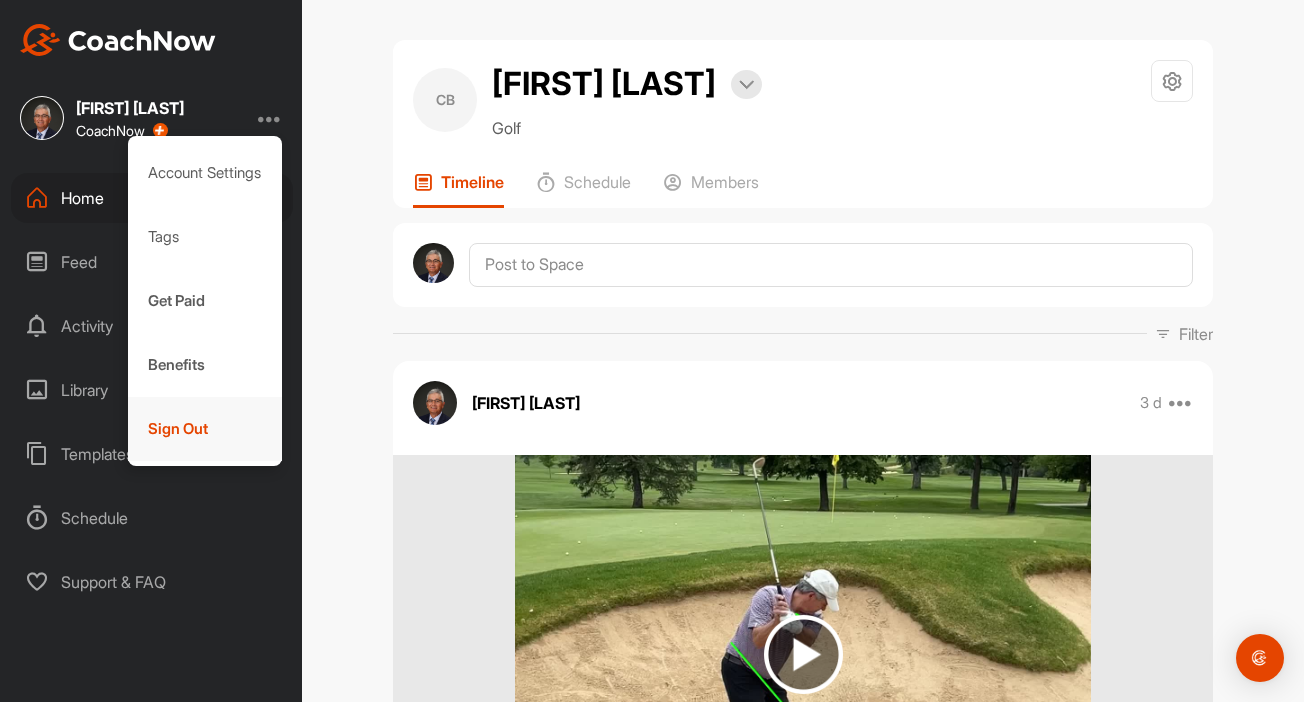 click on "Sign Out" at bounding box center (205, 429) 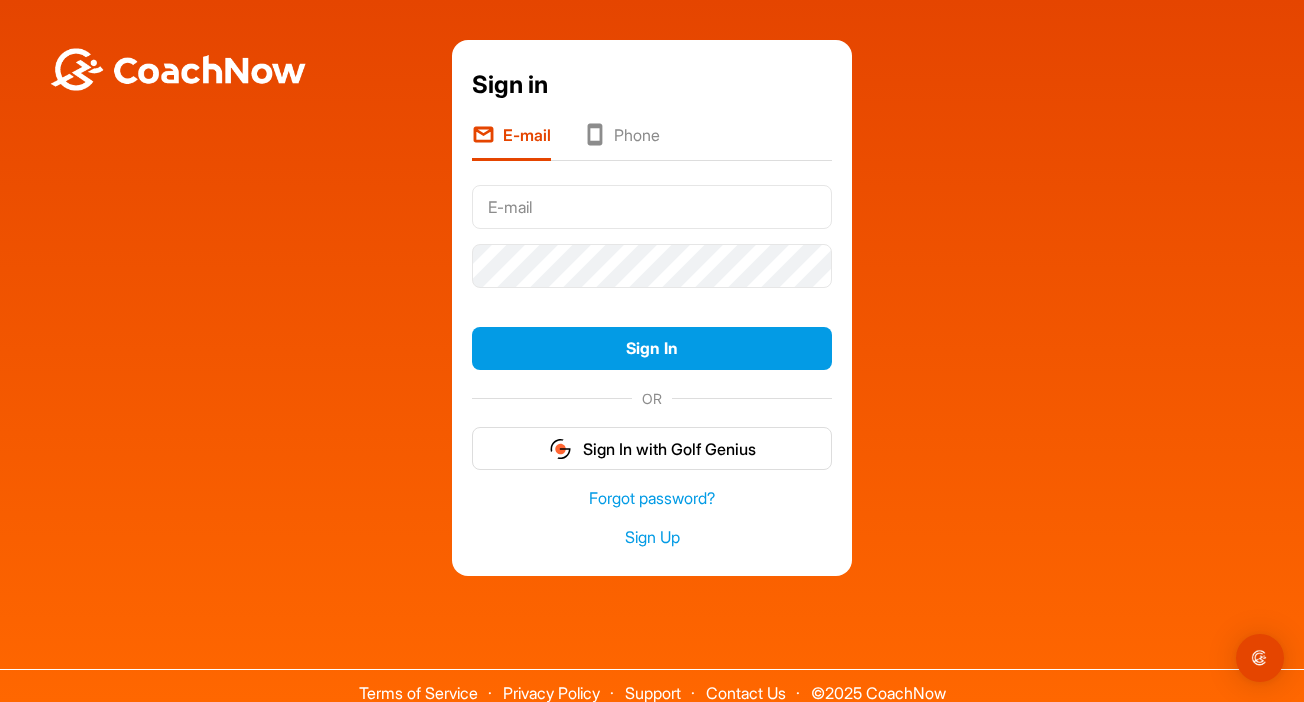 type on "[EMAIL]" 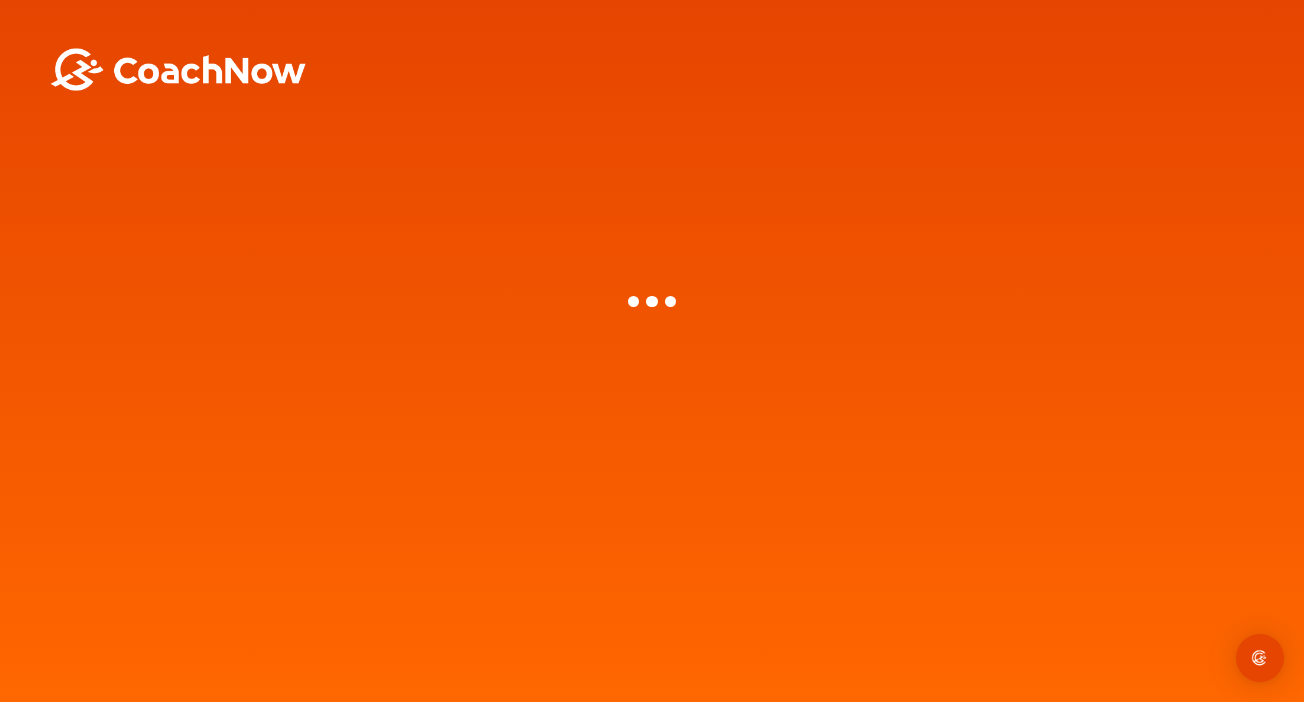 scroll, scrollTop: 0, scrollLeft: 0, axis: both 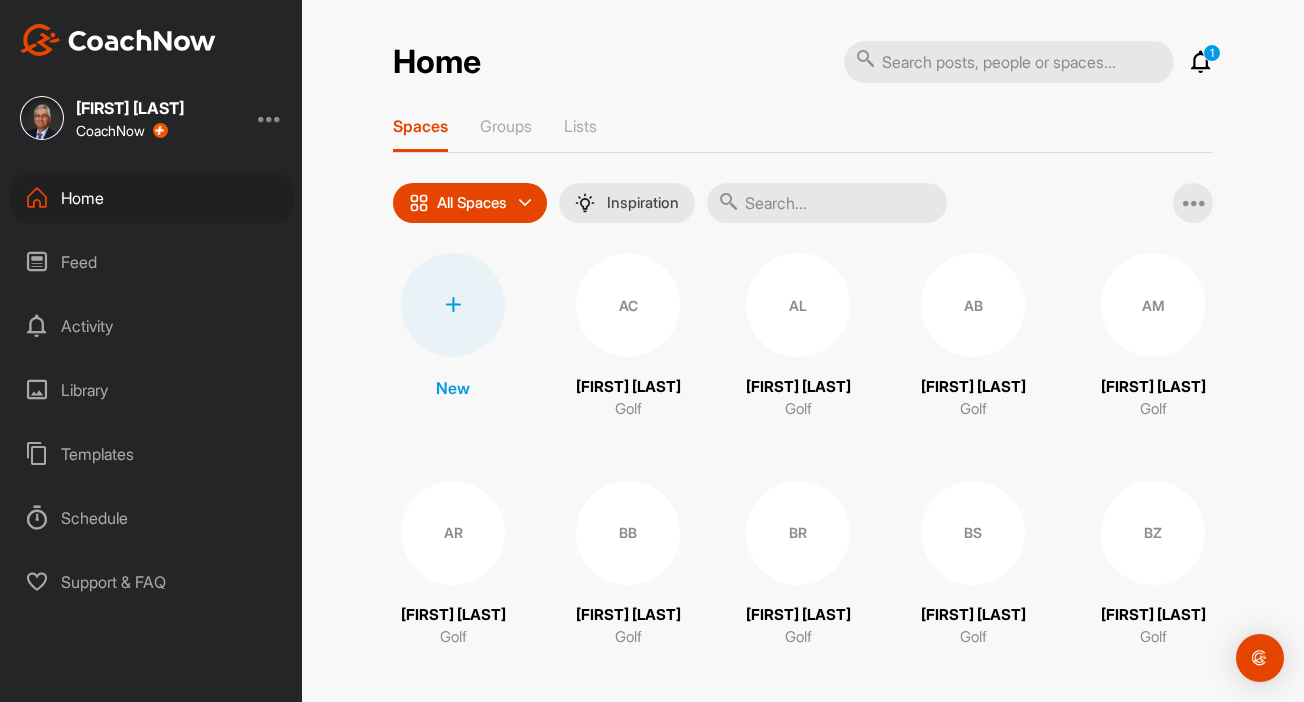 click at bounding box center [827, 203] 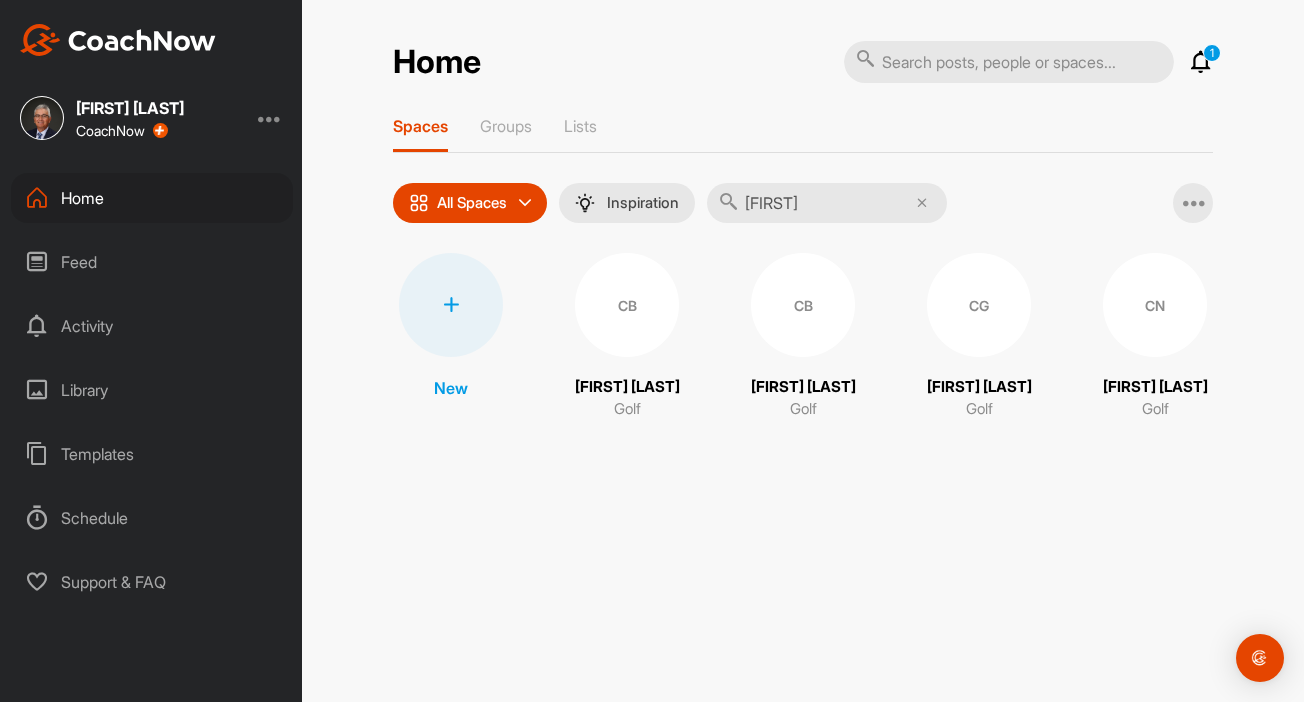 type on "[FIRST]" 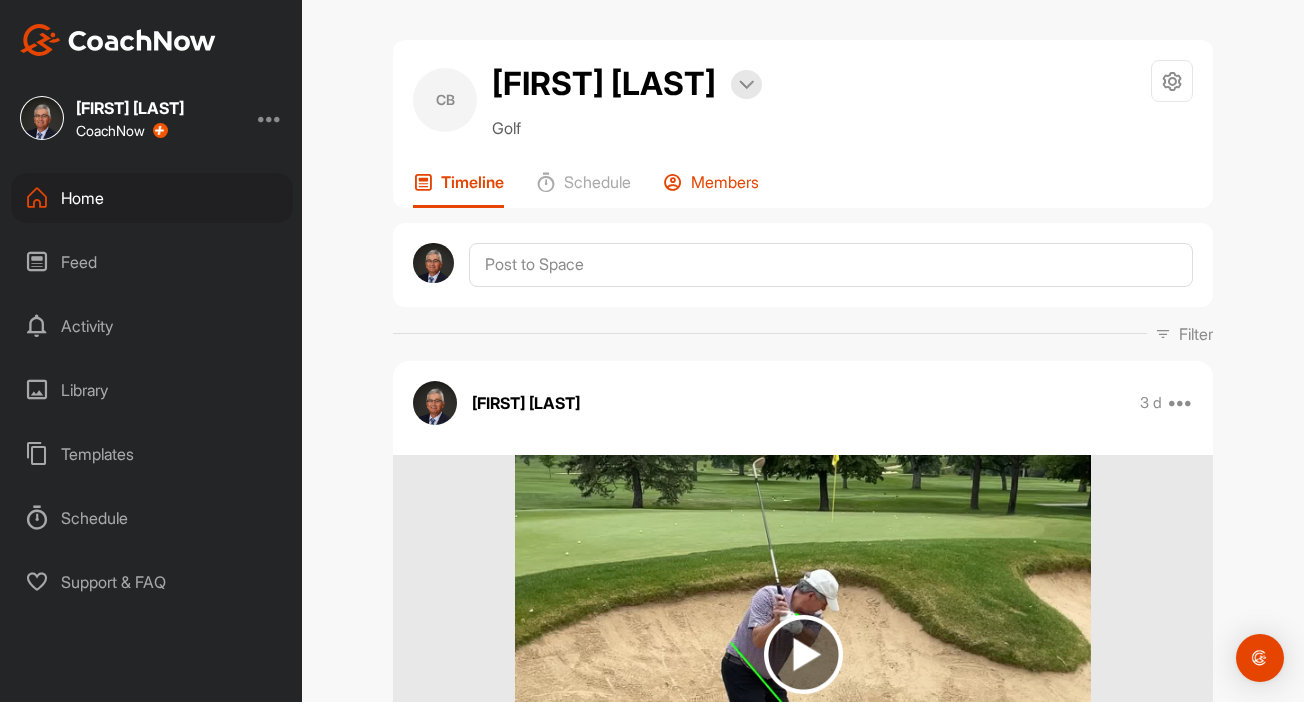 click on "Members" at bounding box center (711, 190) 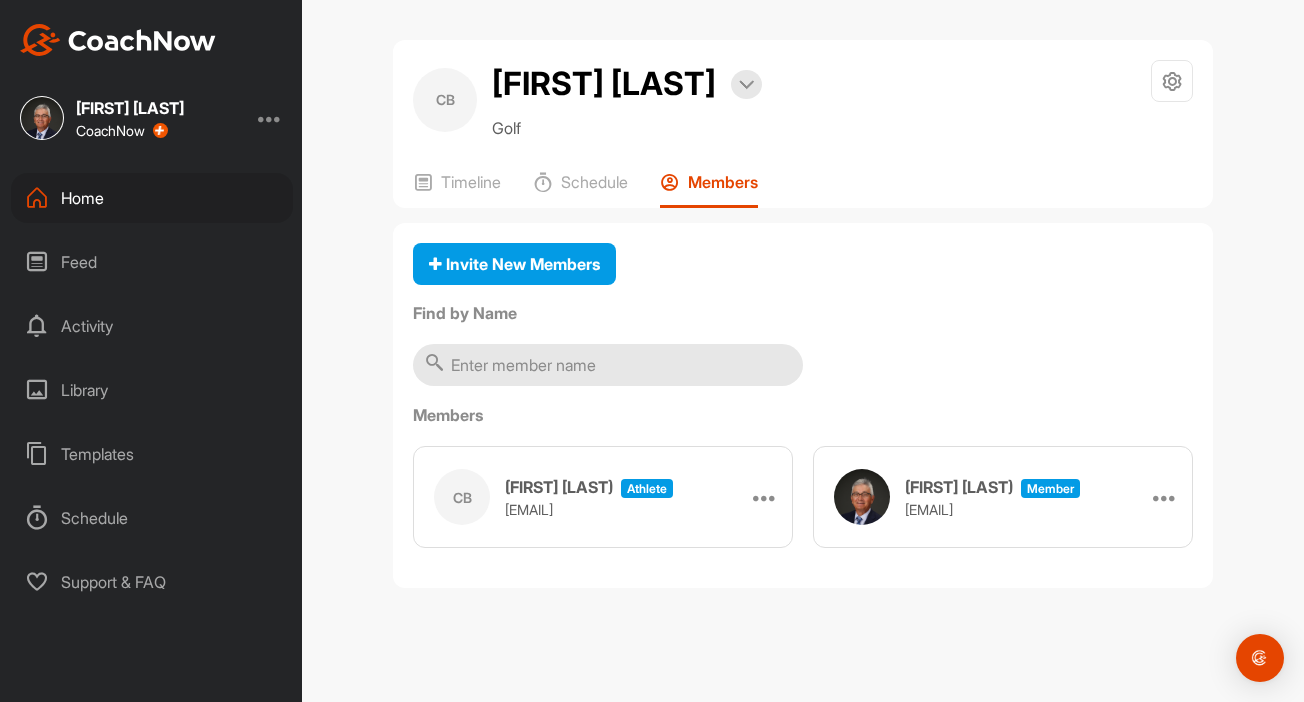 click on "[EMAIL]" at bounding box center (589, 509) 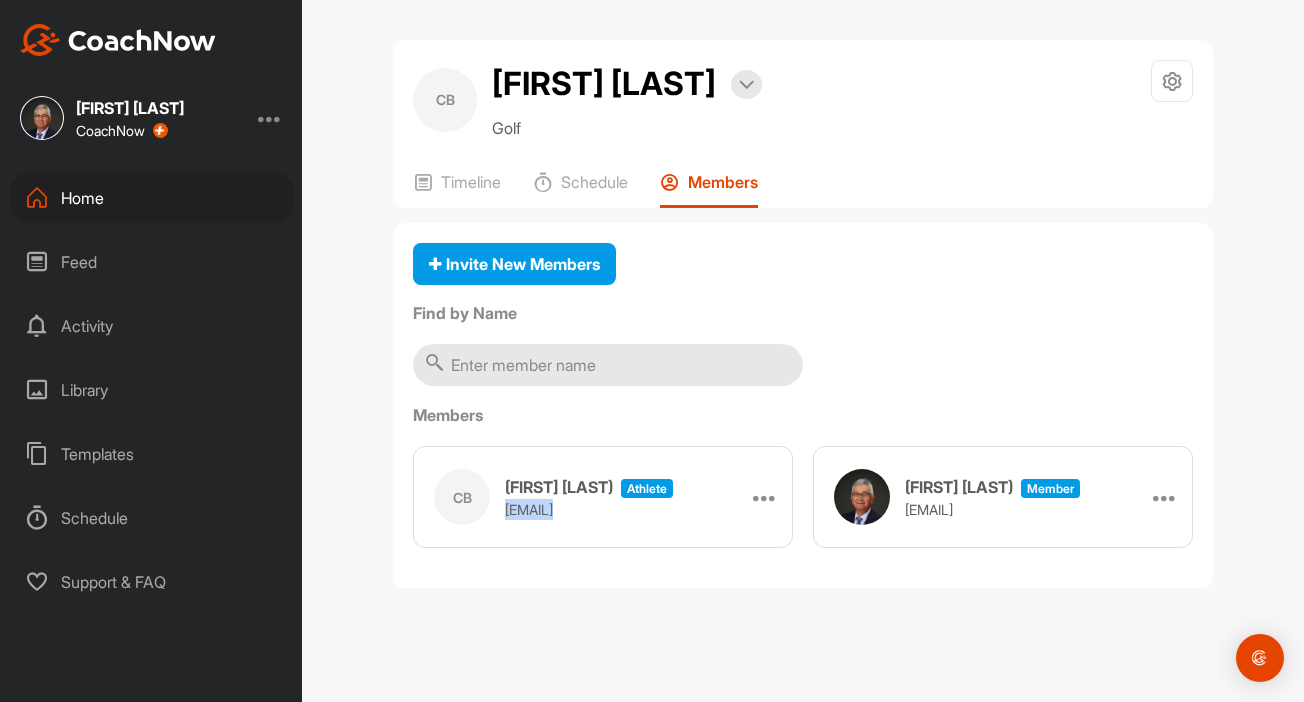 click on "[EMAIL]" at bounding box center [589, 509] 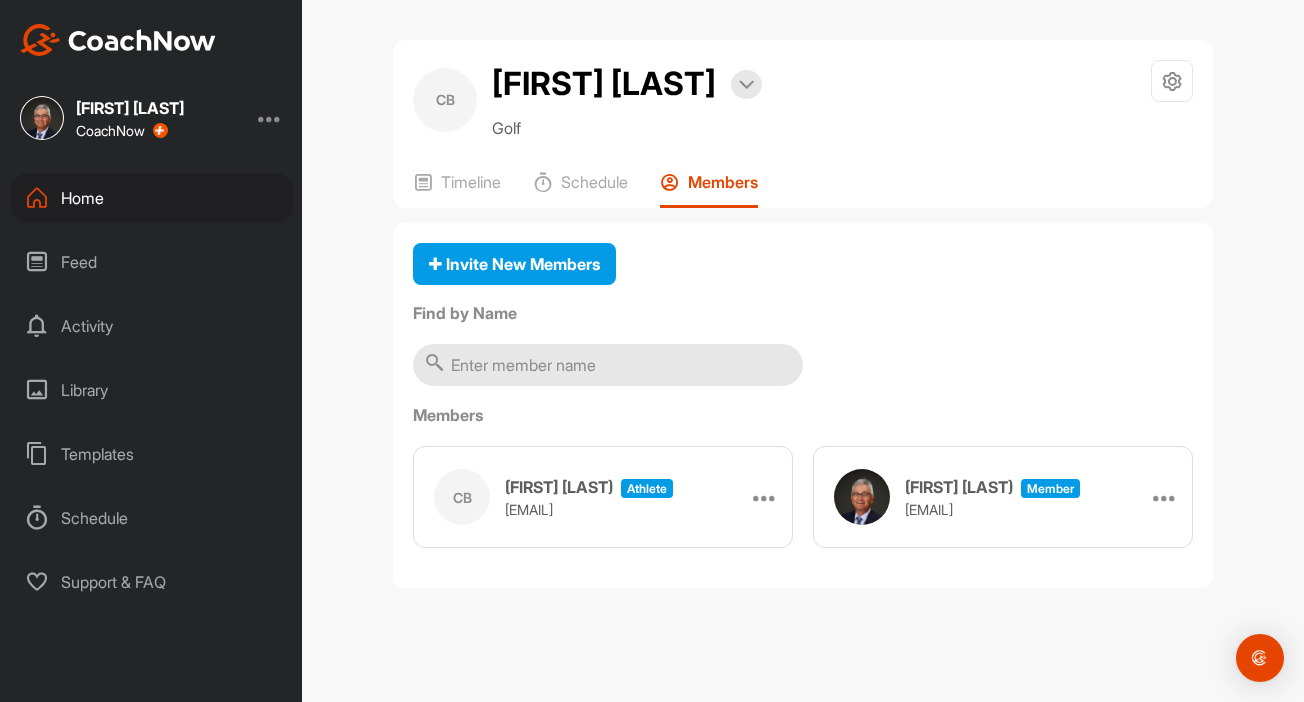 click on "[EMAIL]" at bounding box center [589, 509] 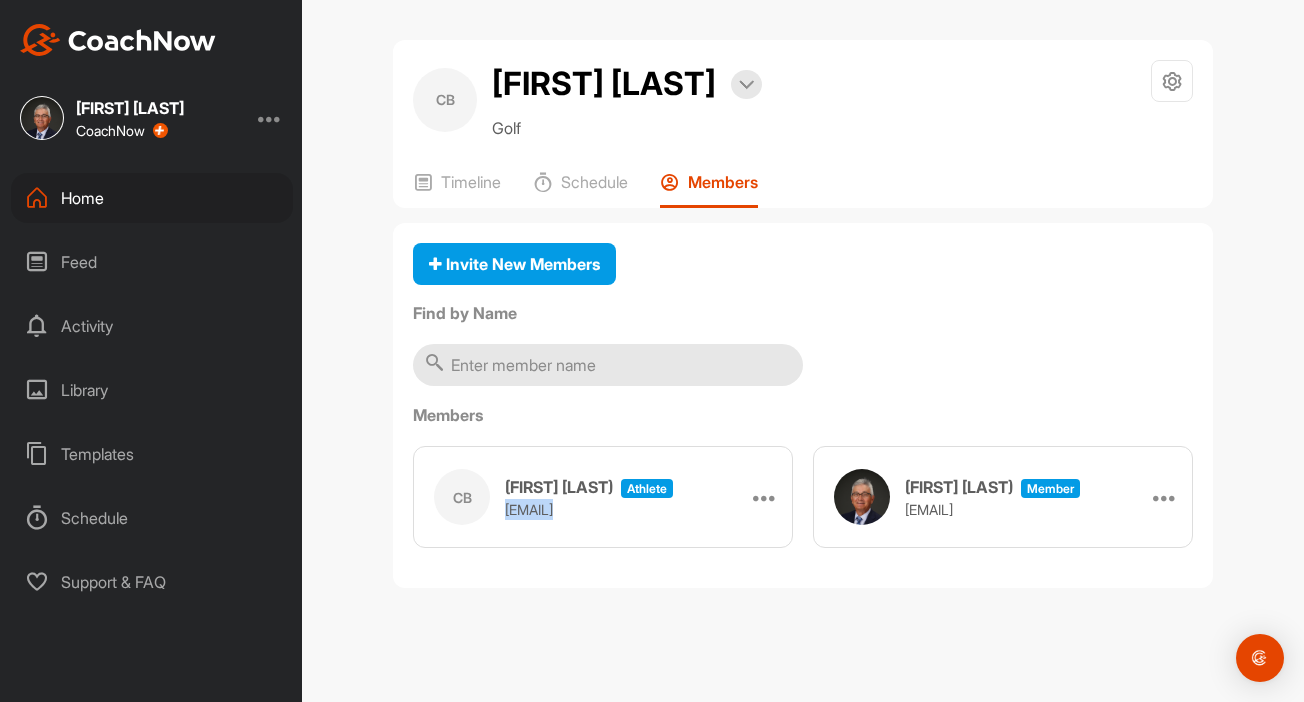 click on "[EMAIL]" at bounding box center (589, 509) 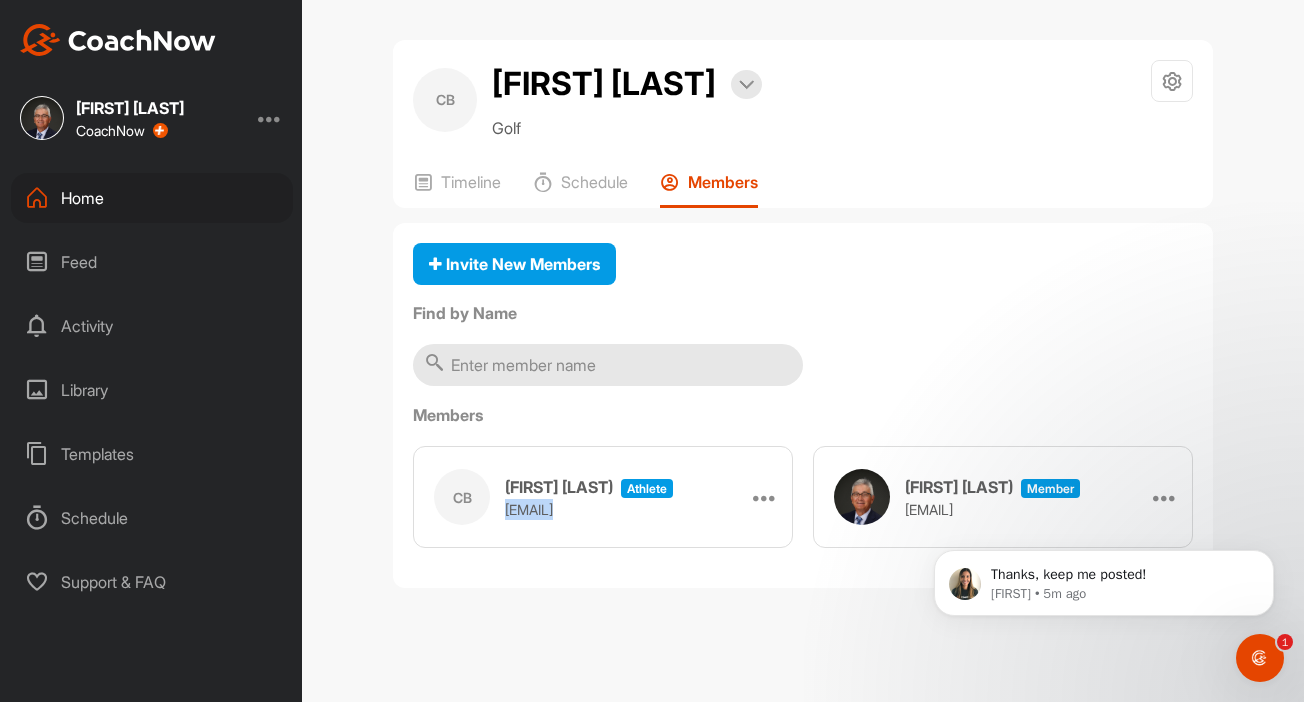 scroll, scrollTop: 0, scrollLeft: 0, axis: both 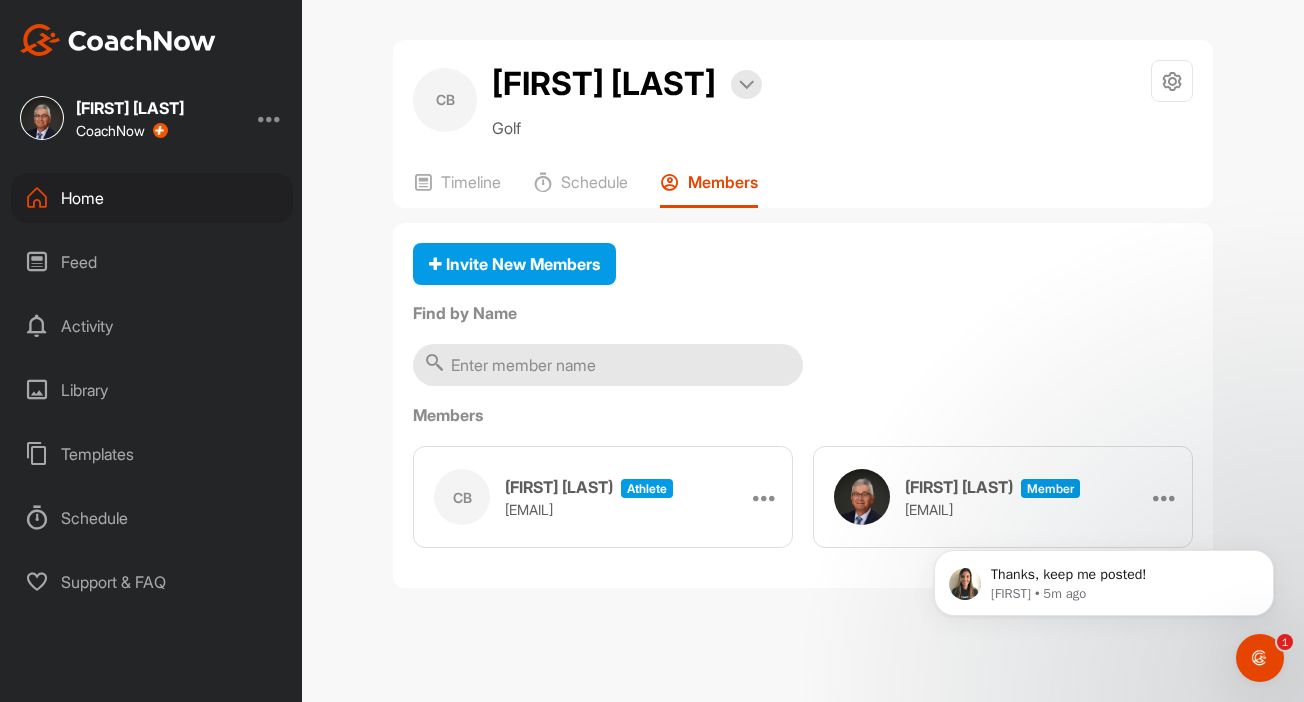 click at bounding box center (270, 118) 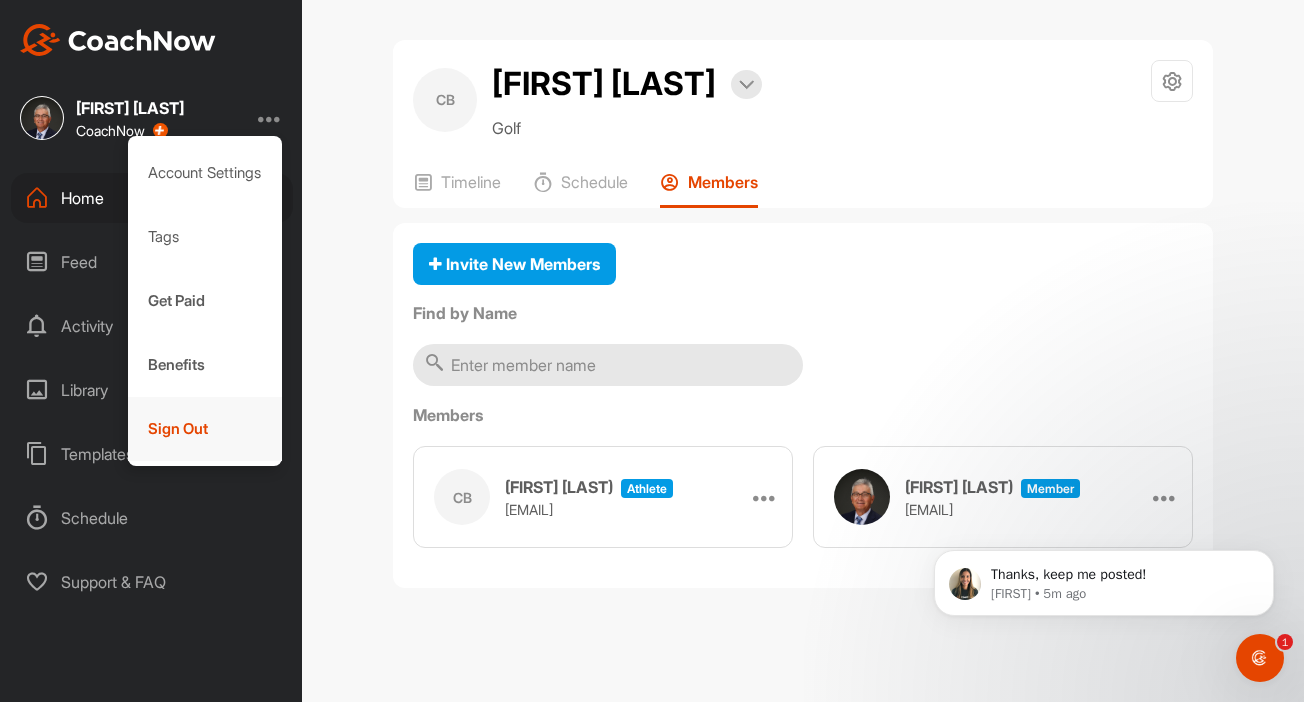 click on "Sign Out" at bounding box center [205, 429] 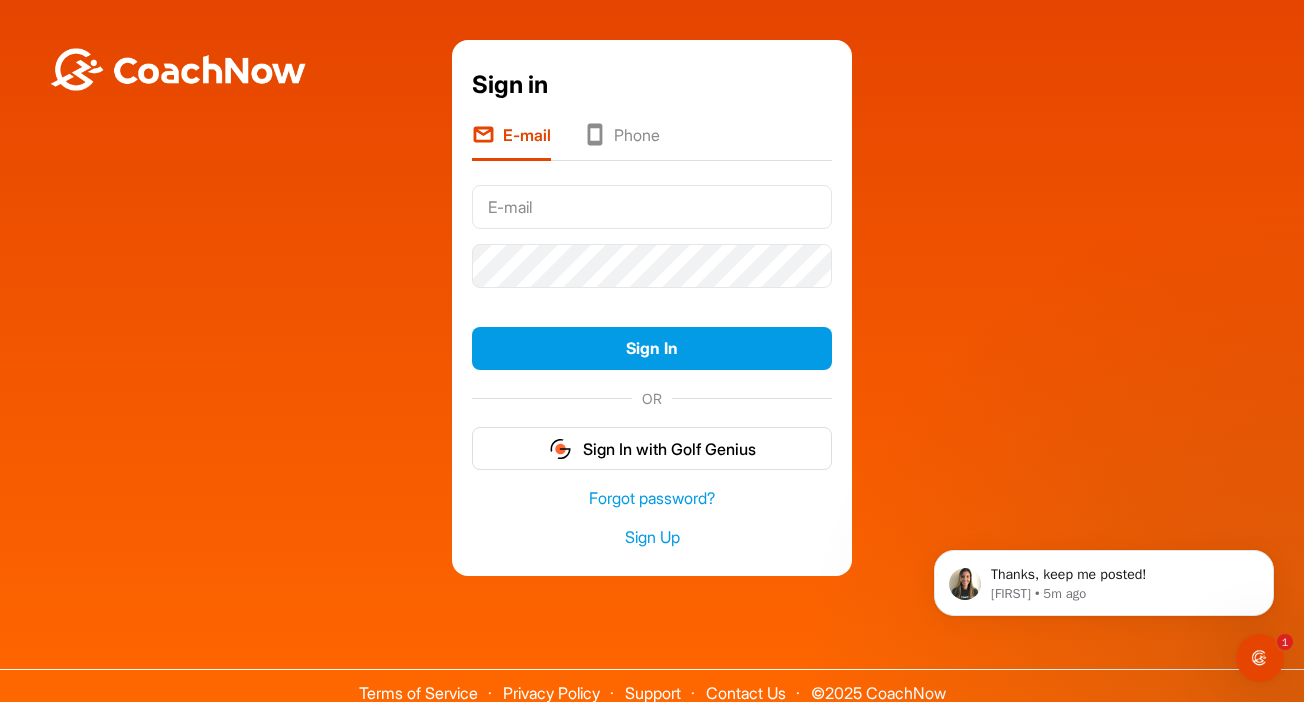 type on "[EMAIL]" 